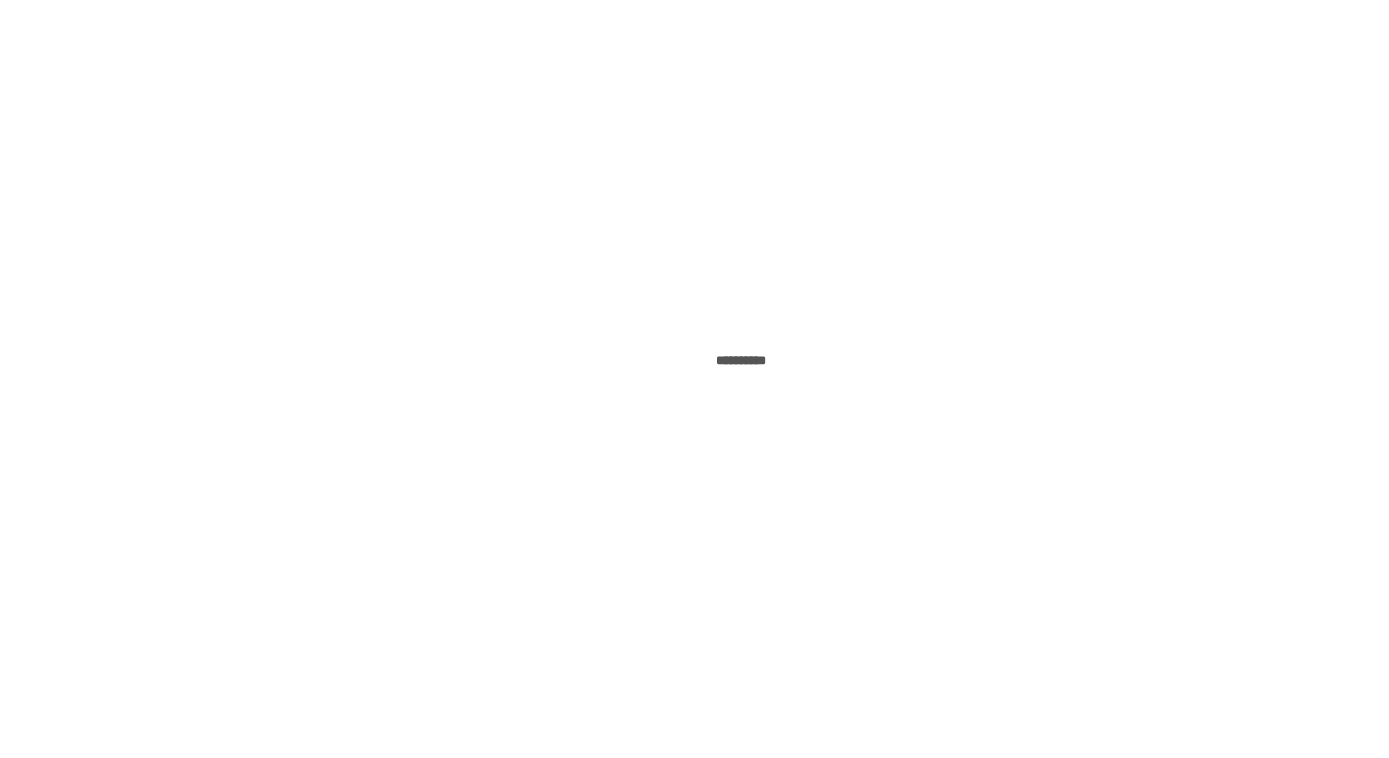scroll, scrollTop: 0, scrollLeft: 0, axis: both 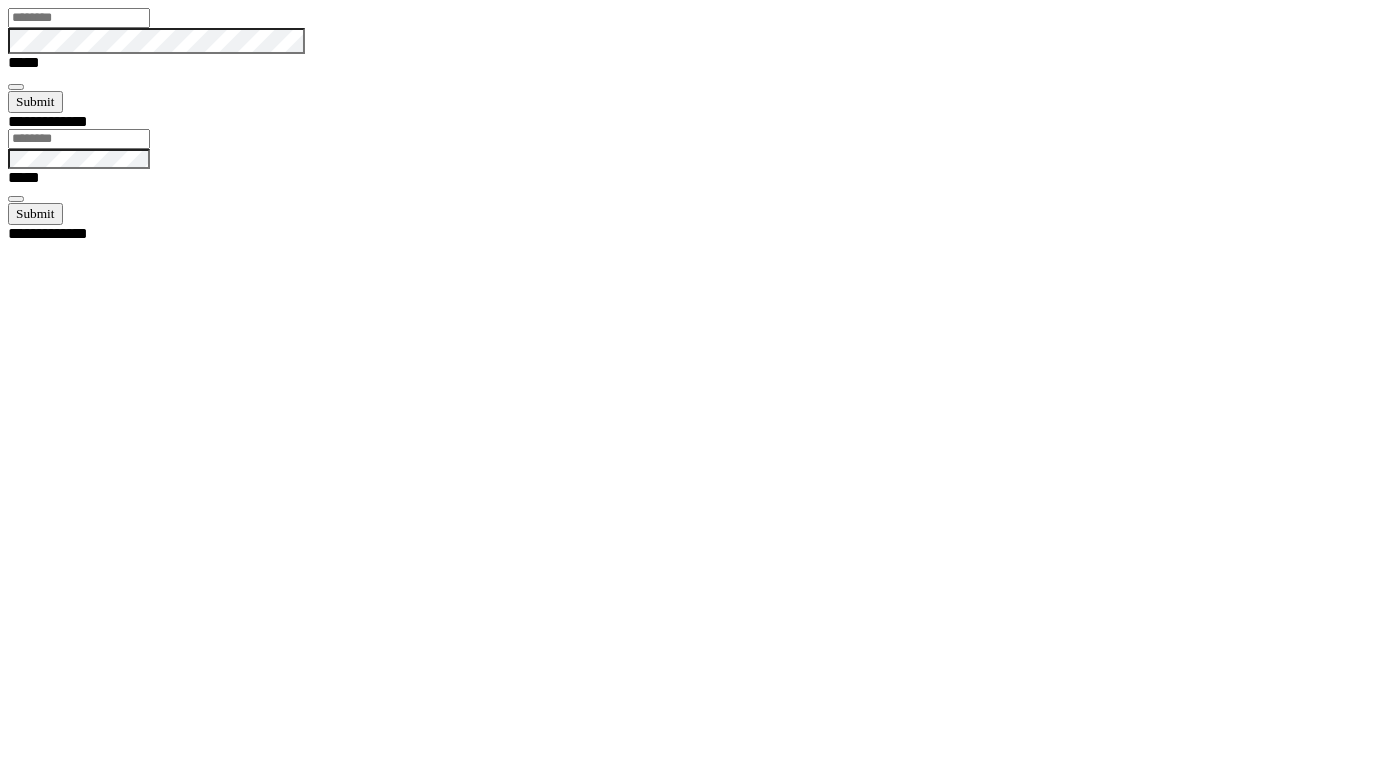 type on "**********" 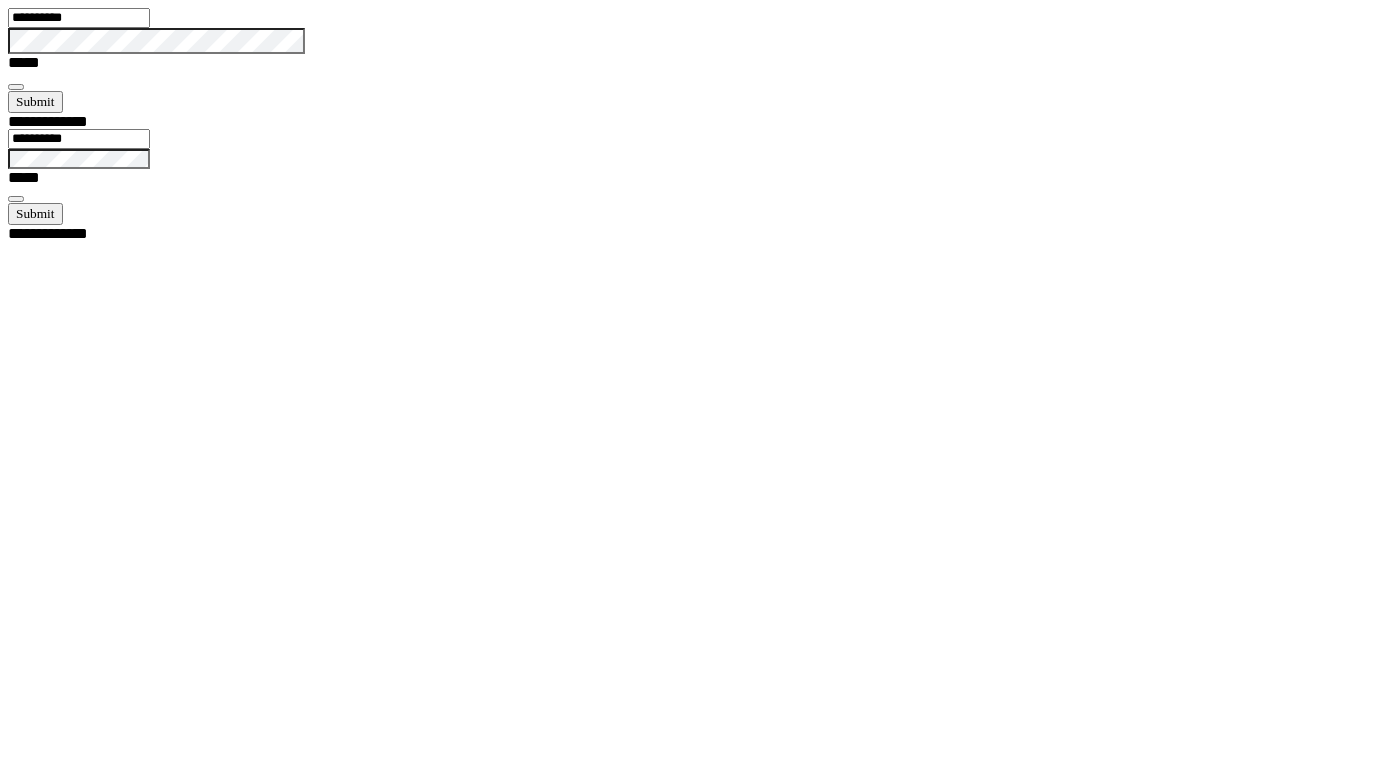 click at bounding box center (16, 87) 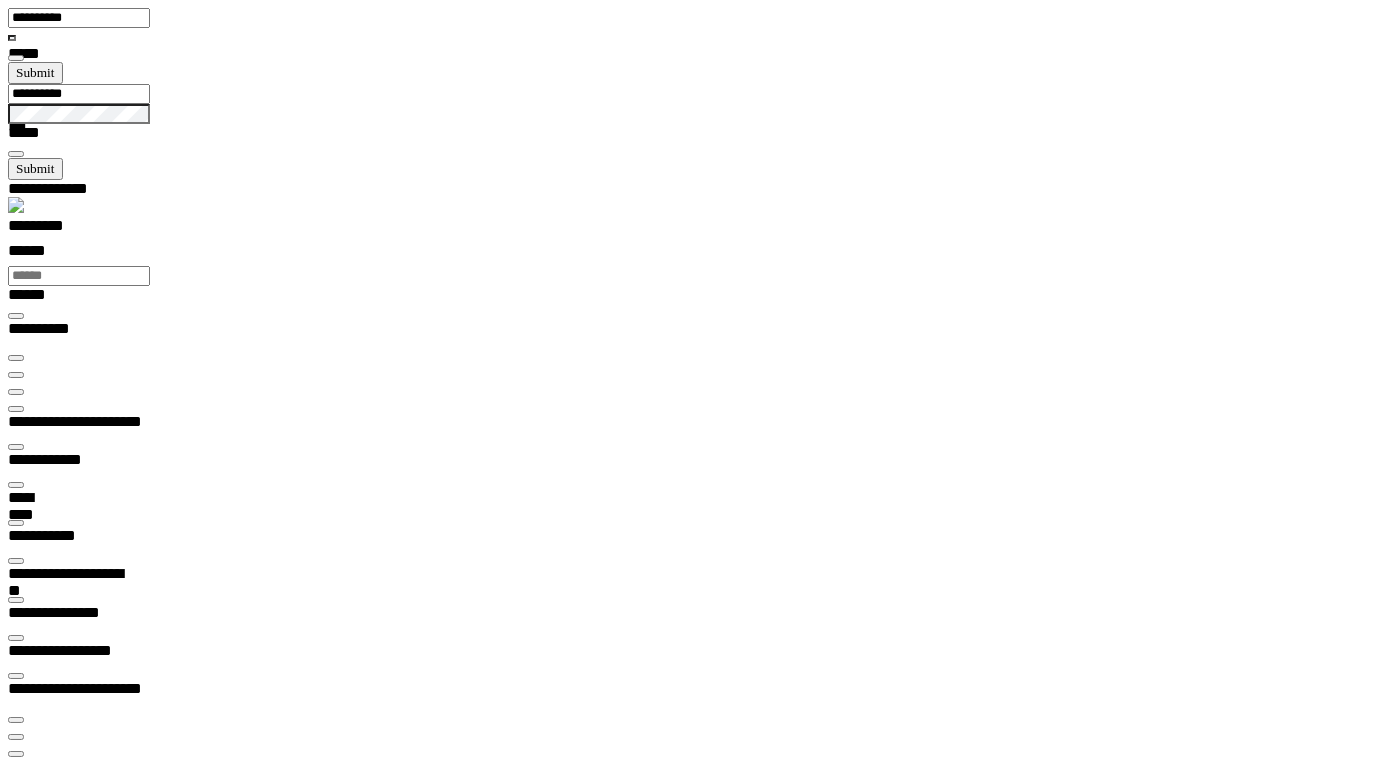 scroll, scrollTop: 99345, scrollLeft: 99800, axis: both 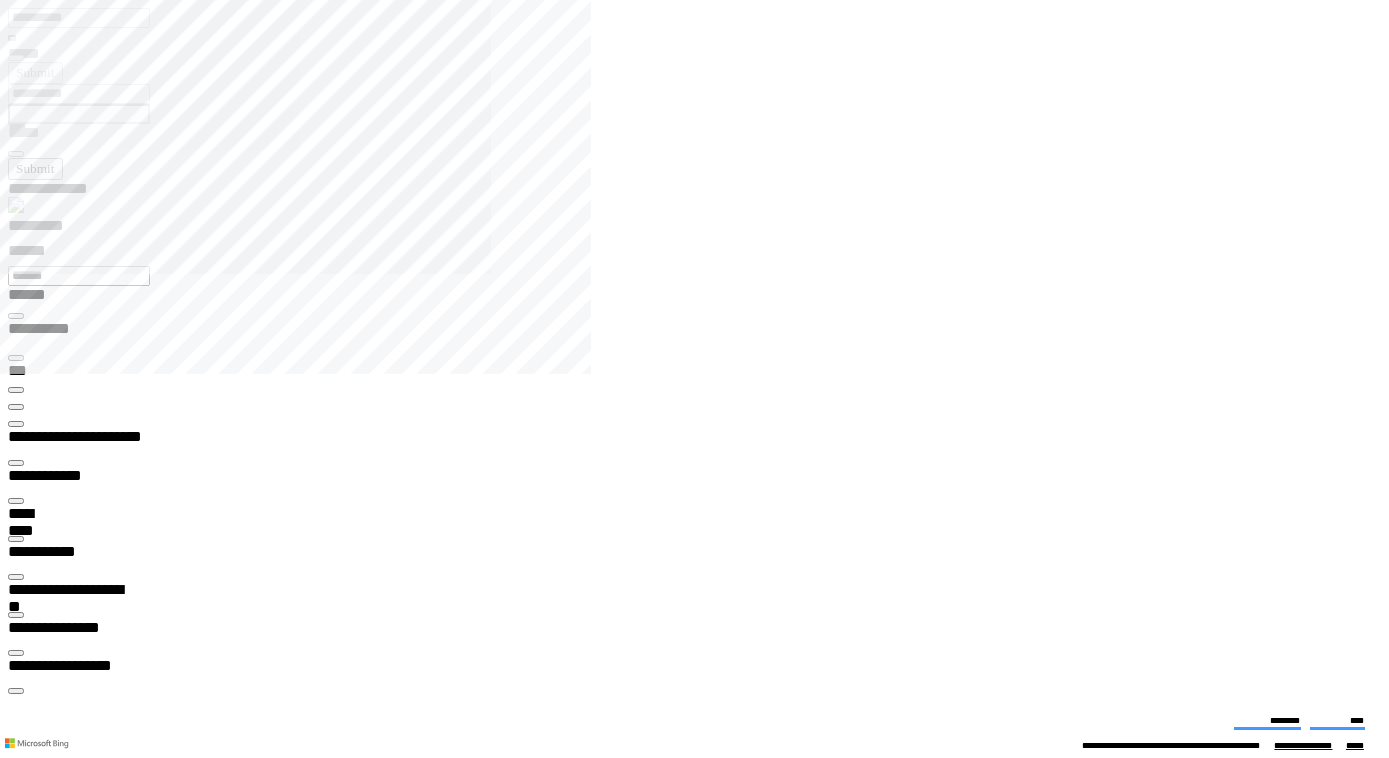 click on "**********" at bounding box center [67, 2408] 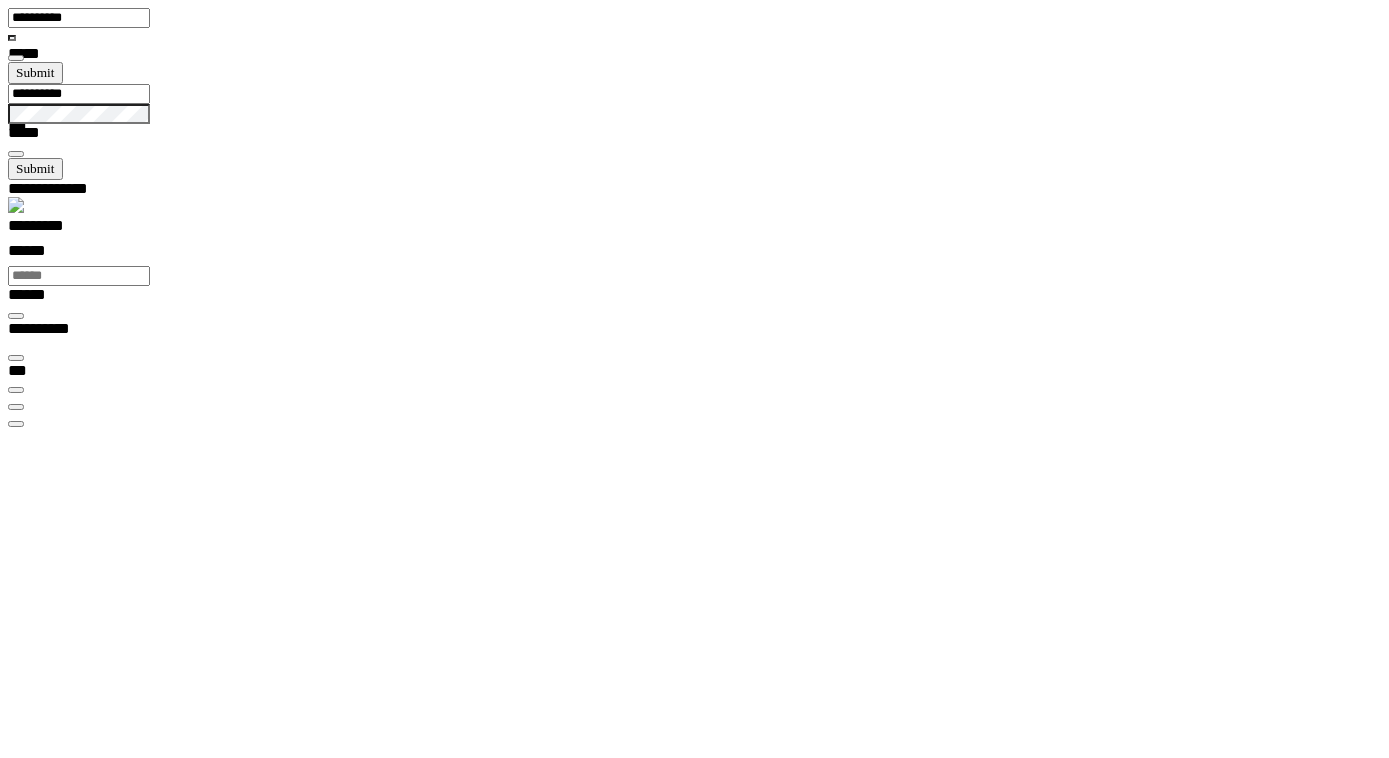 scroll, scrollTop: 99755, scrollLeft: 99507, axis: both 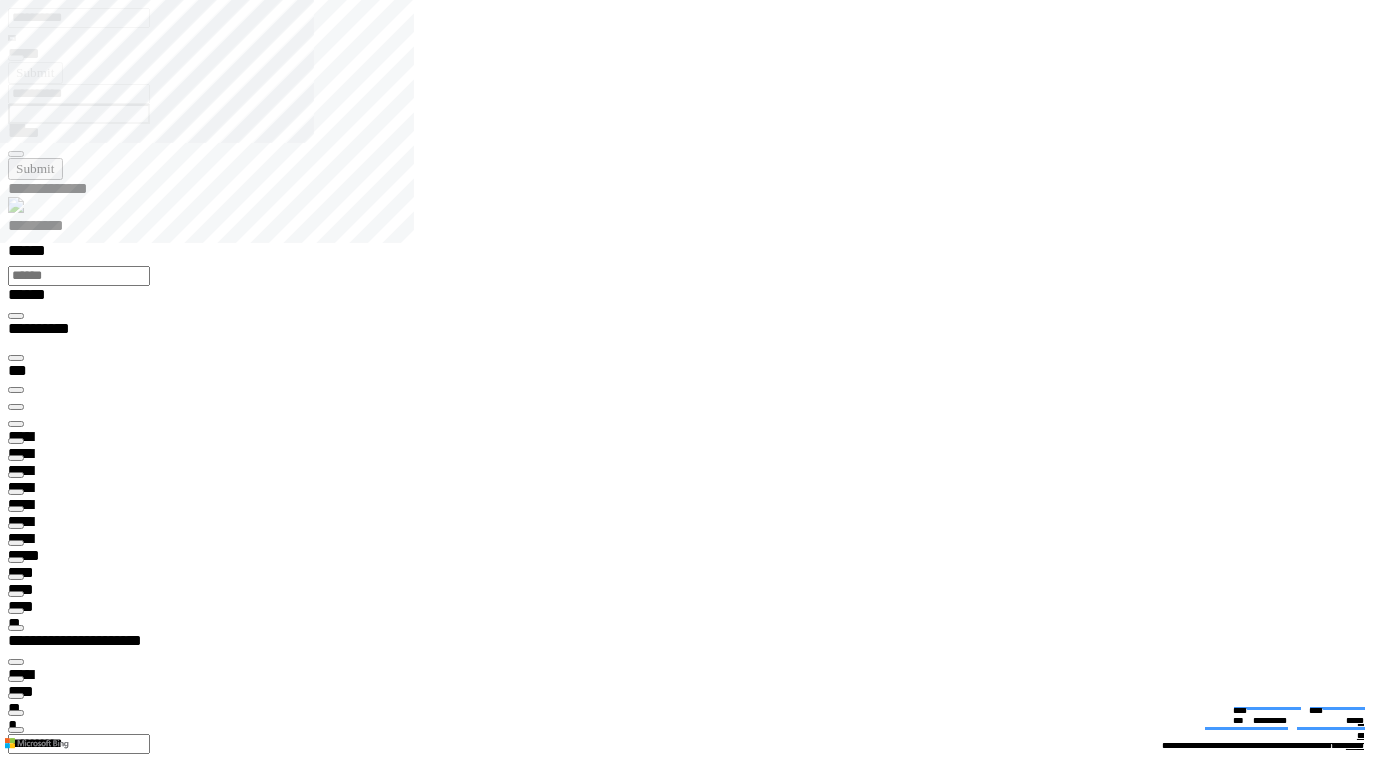 type on "**********" 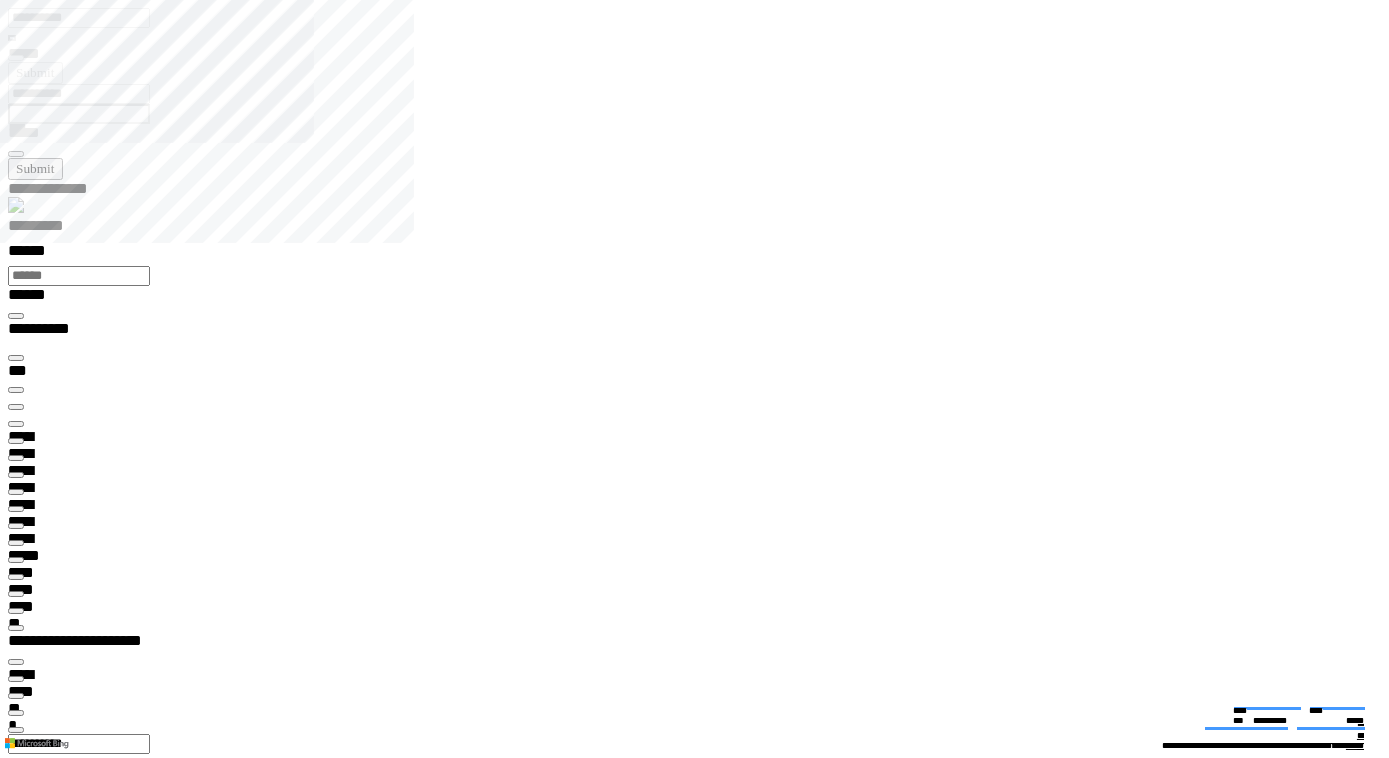 click at bounding box center [16, 7500] 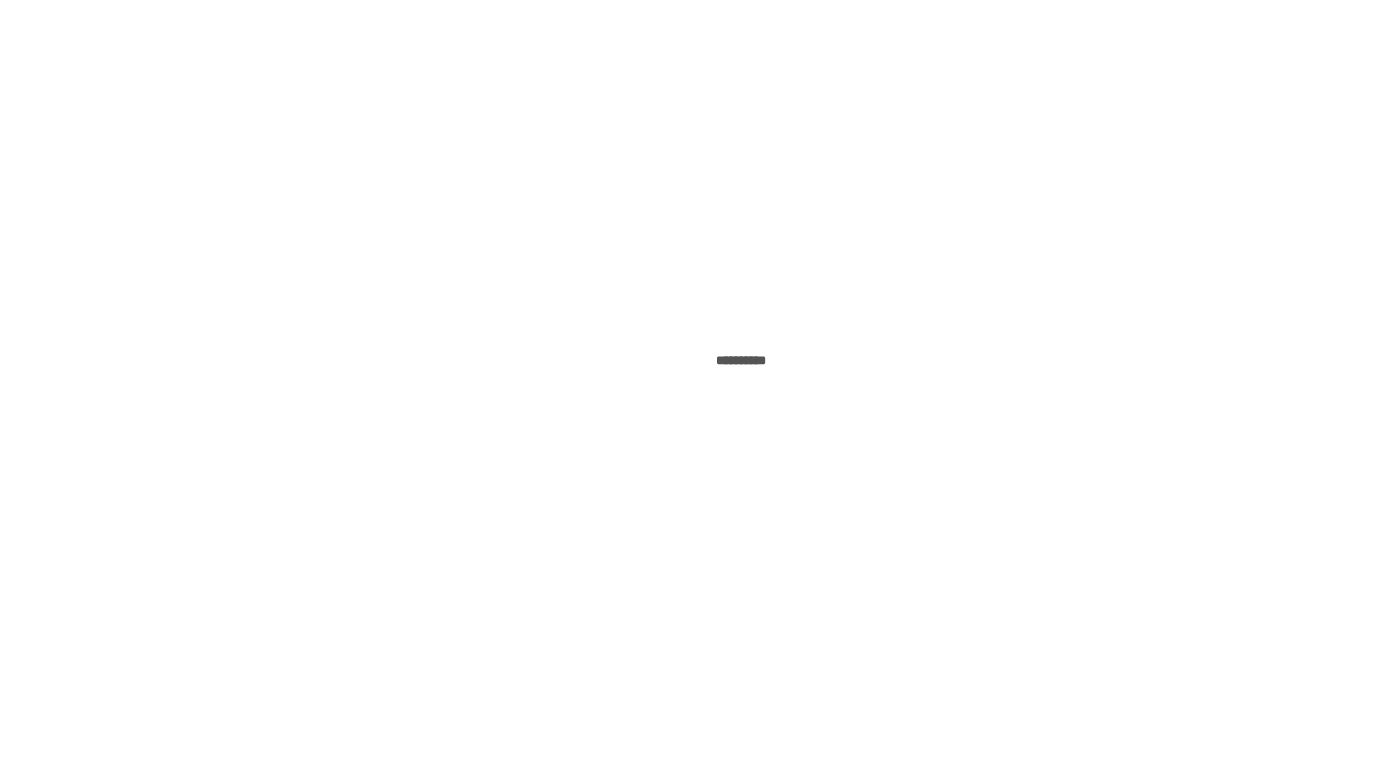 scroll, scrollTop: 0, scrollLeft: 0, axis: both 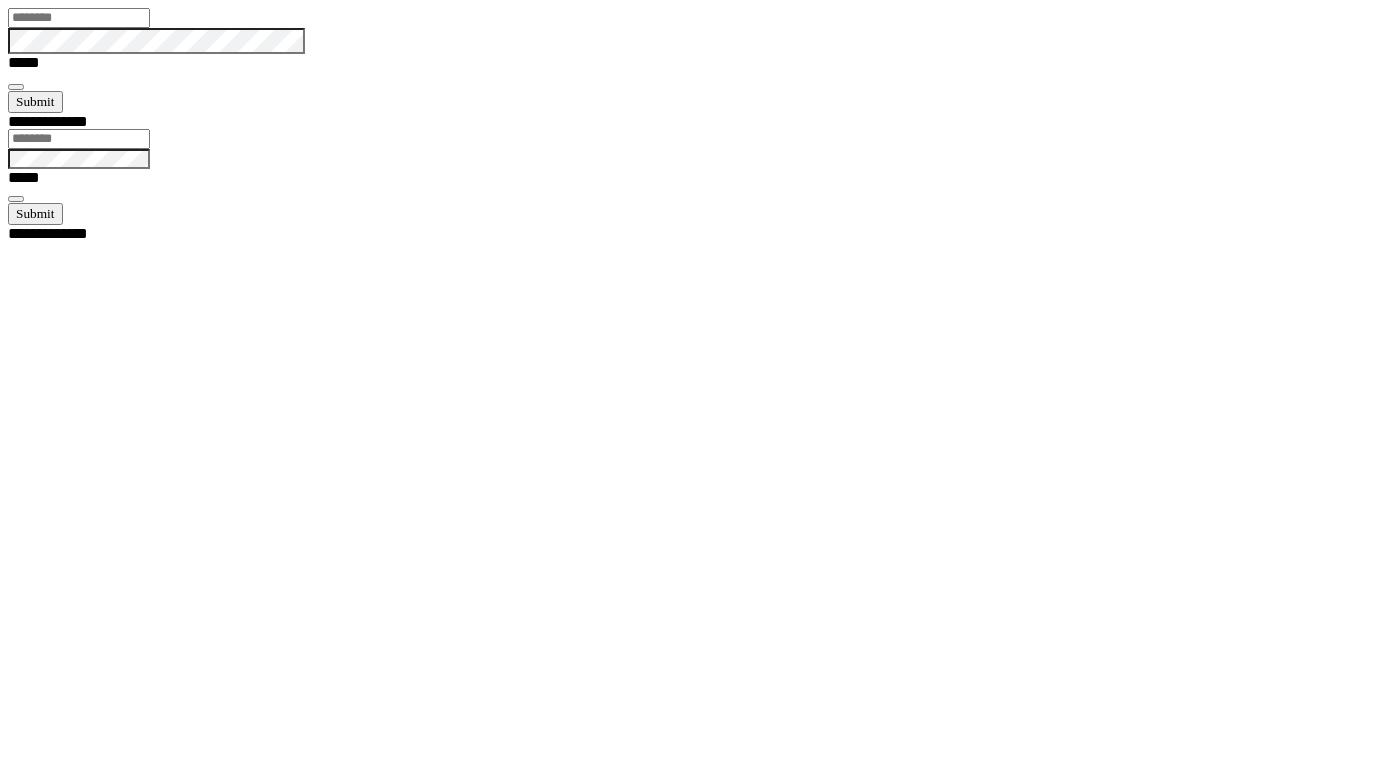 type on "**********" 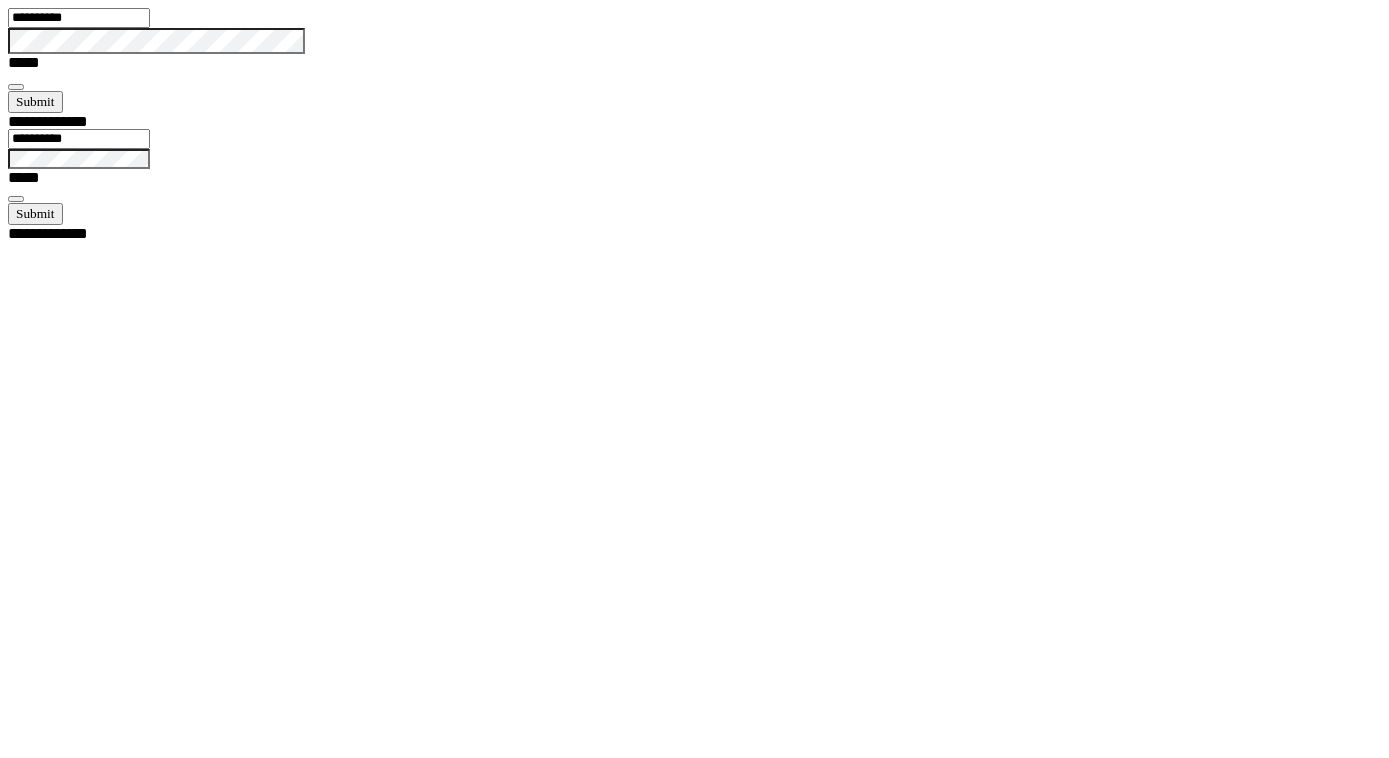 click at bounding box center [16, 87] 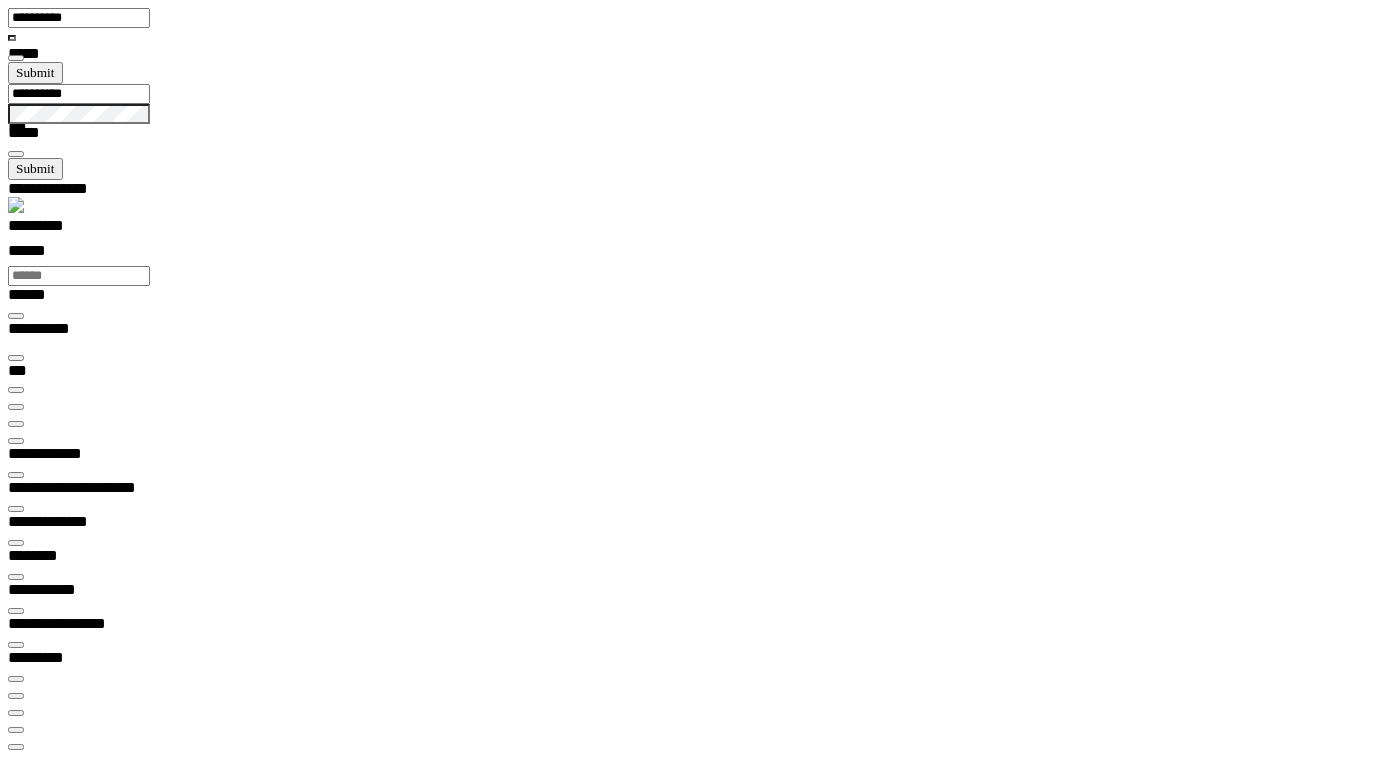 click at bounding box center [16, 424] 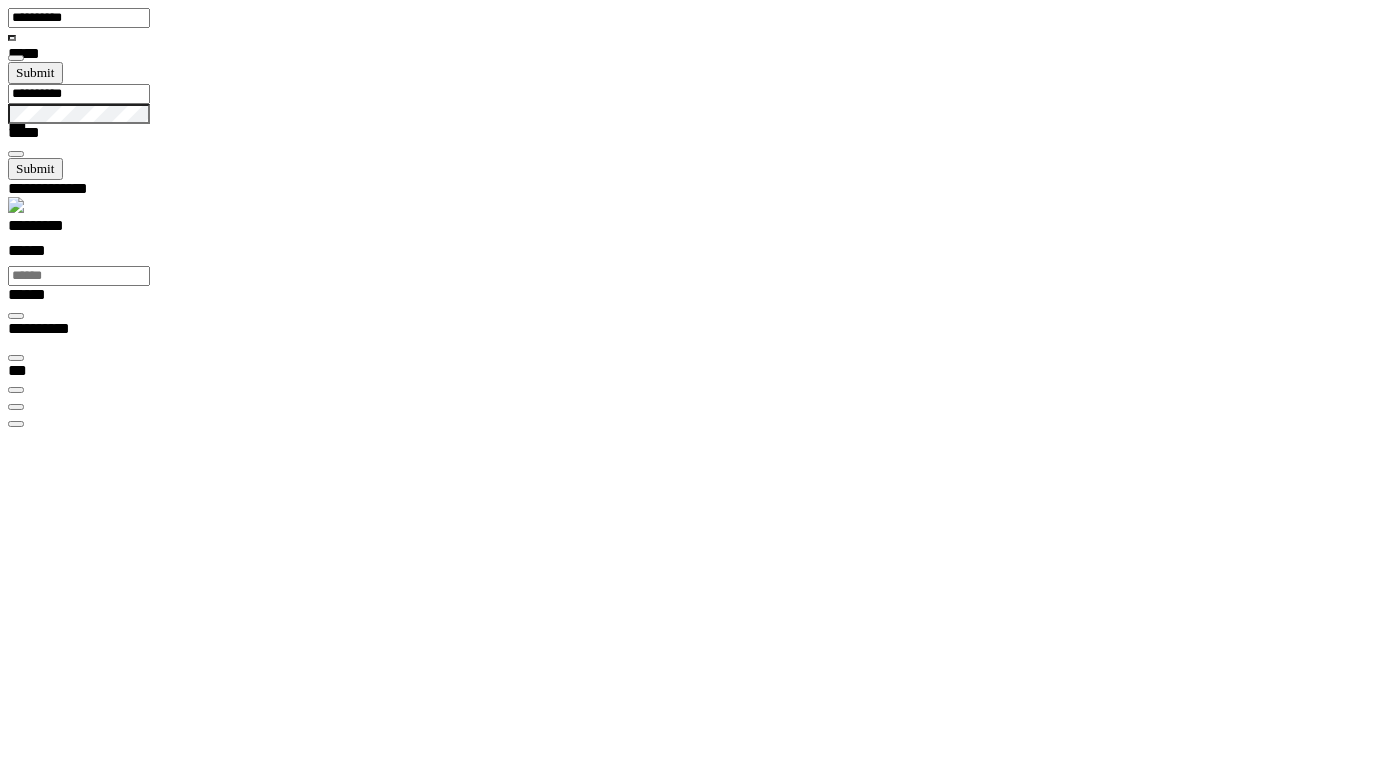 scroll, scrollTop: 0, scrollLeft: 0, axis: both 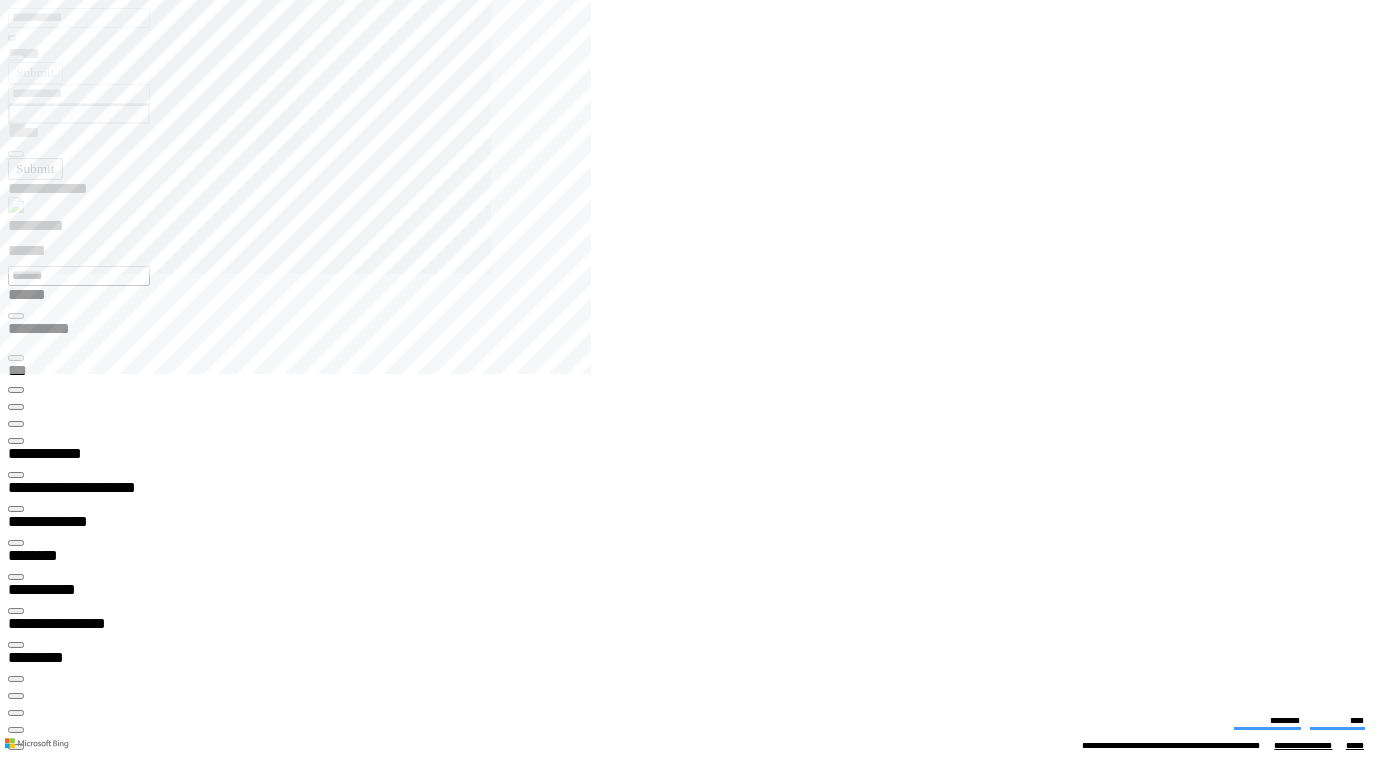 click on "**********" at bounding box center [450, 13427] 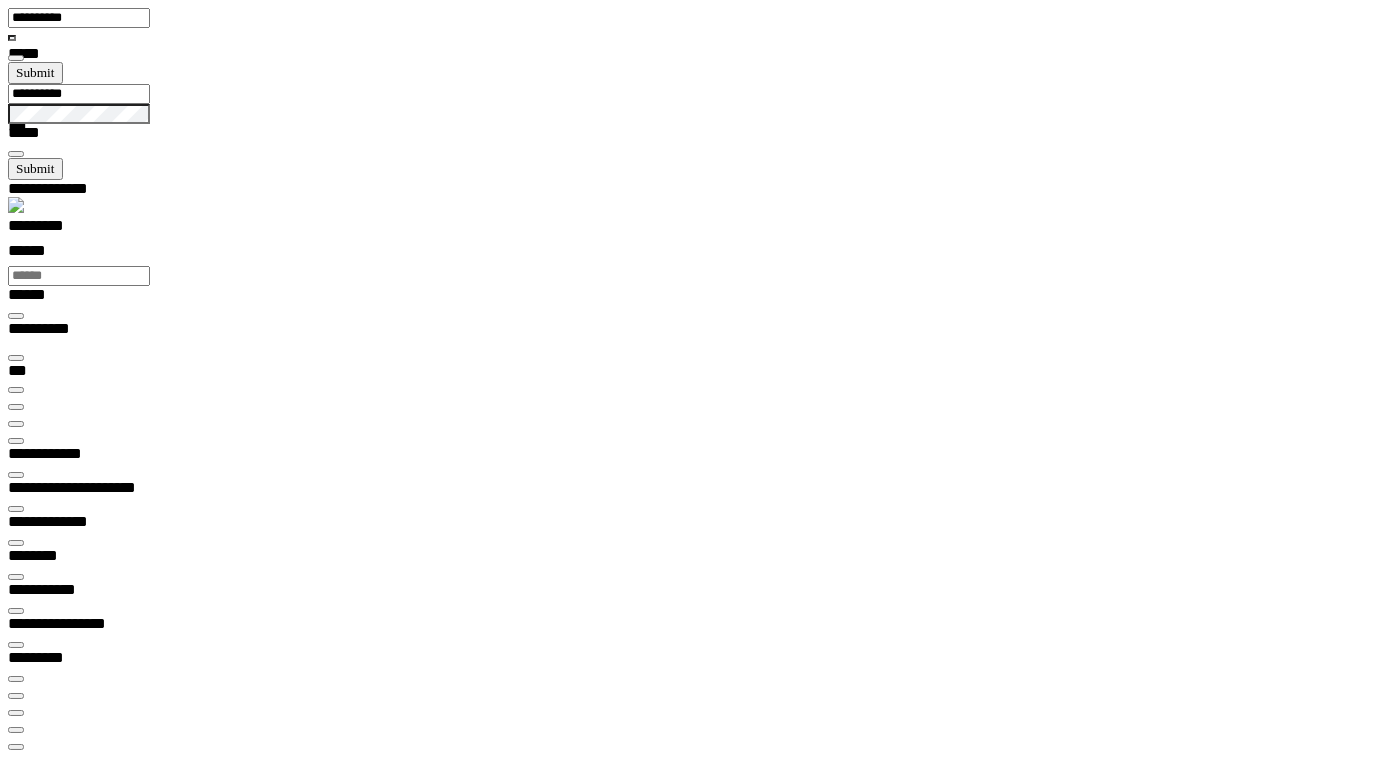 scroll, scrollTop: 100000, scrollLeft: 100000, axis: both 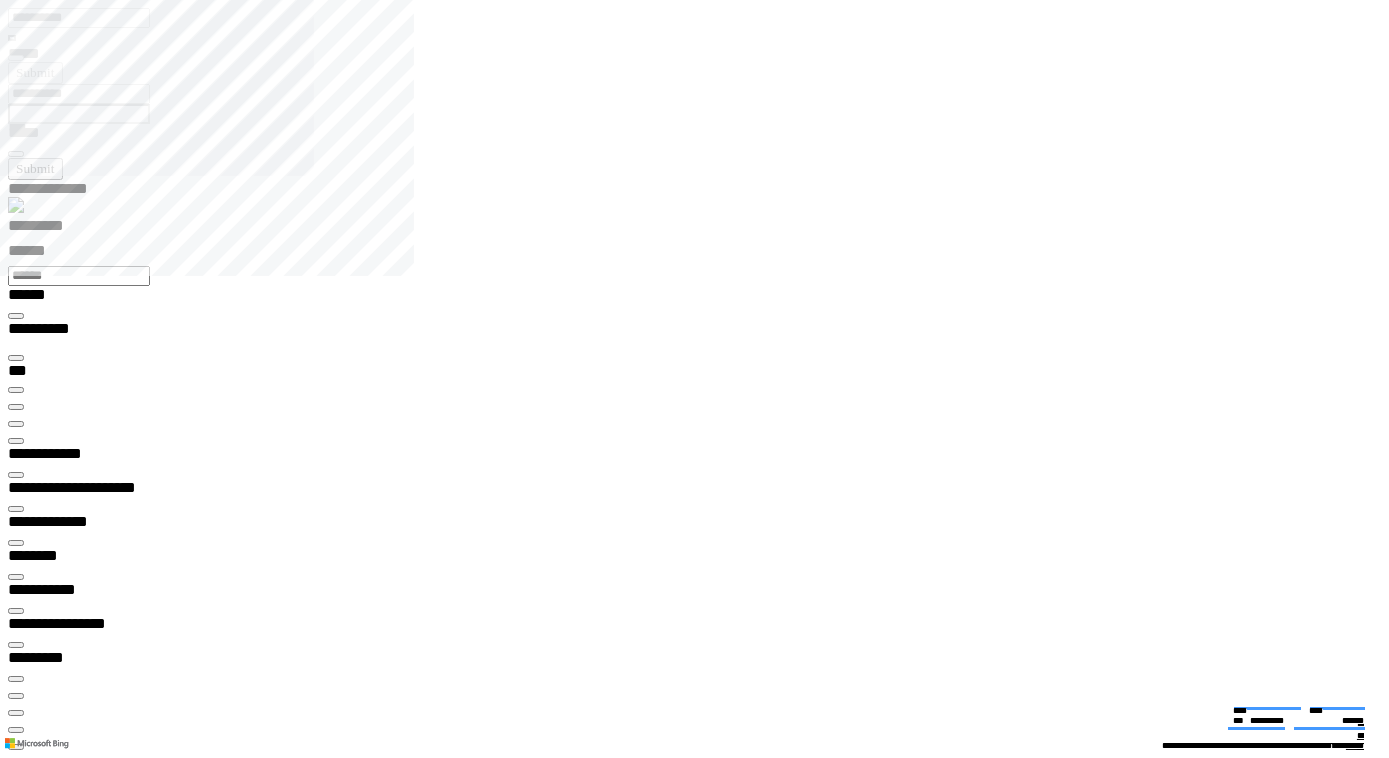 click at bounding box center [702, 19107] 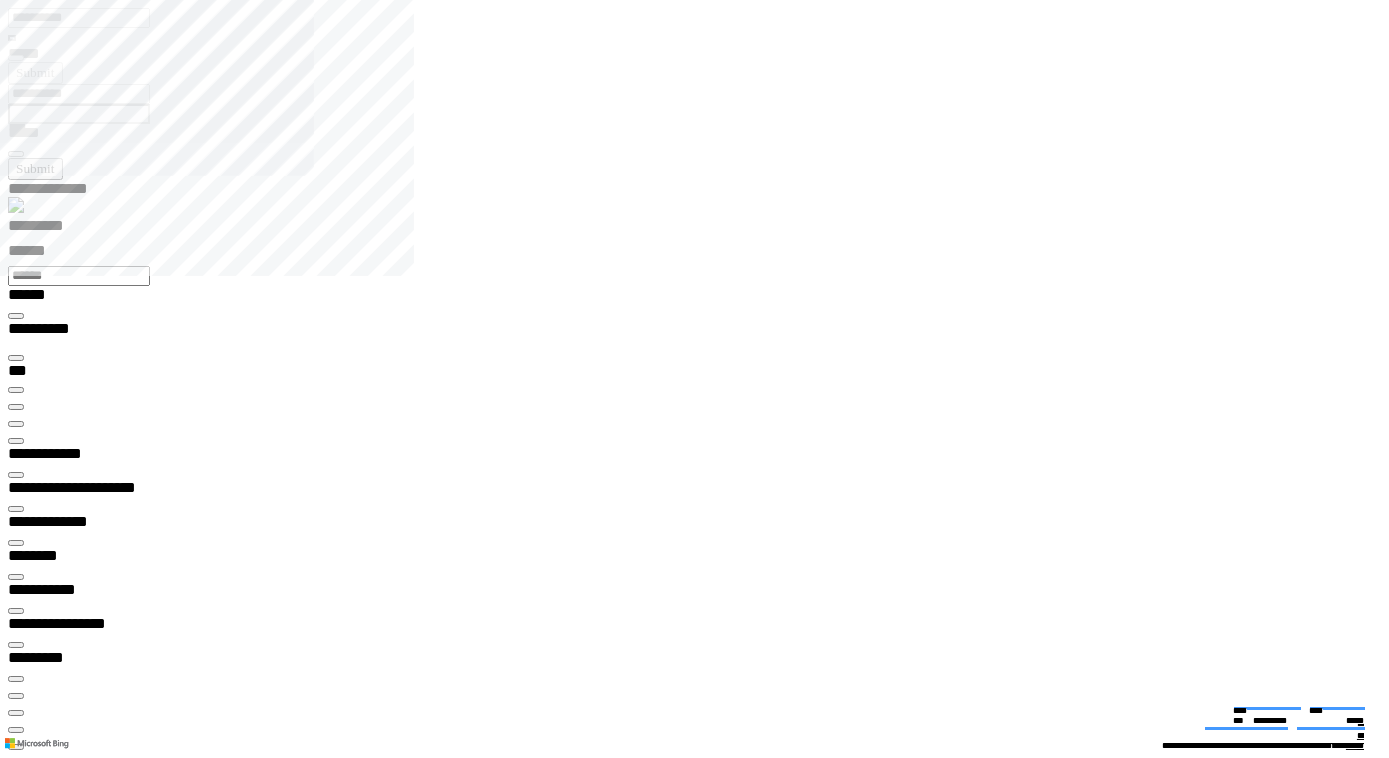 type on "**********" 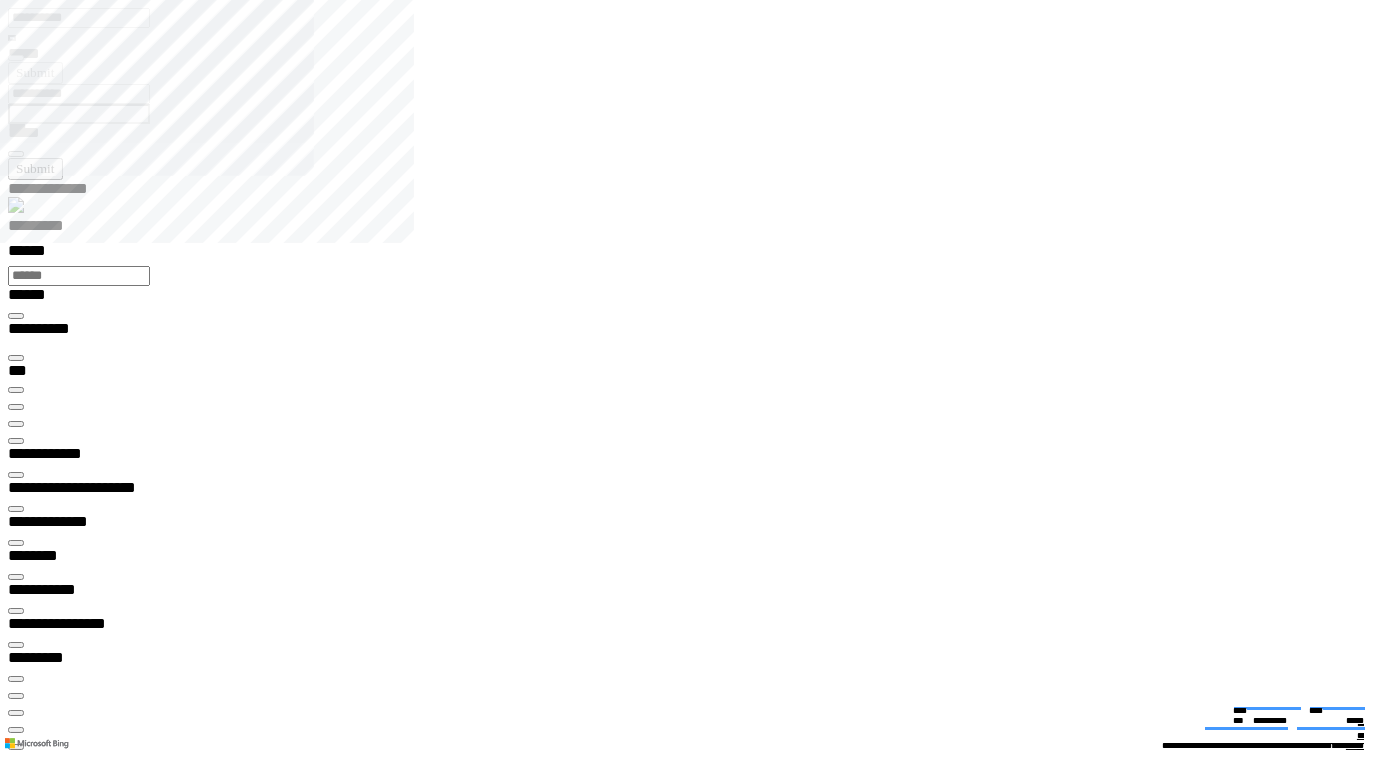 click at bounding box center [16, 18484] 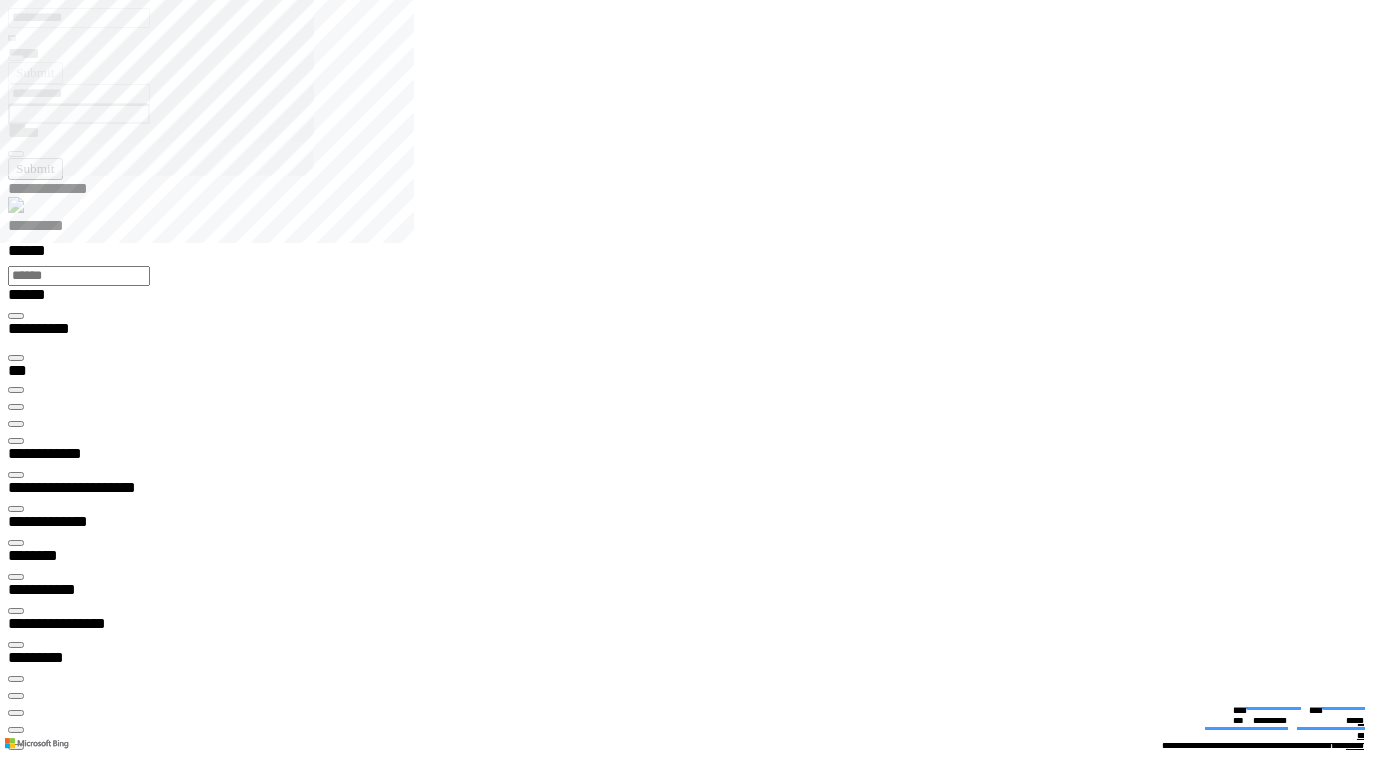click on "Tech Note" at bounding box center (85, 39988) 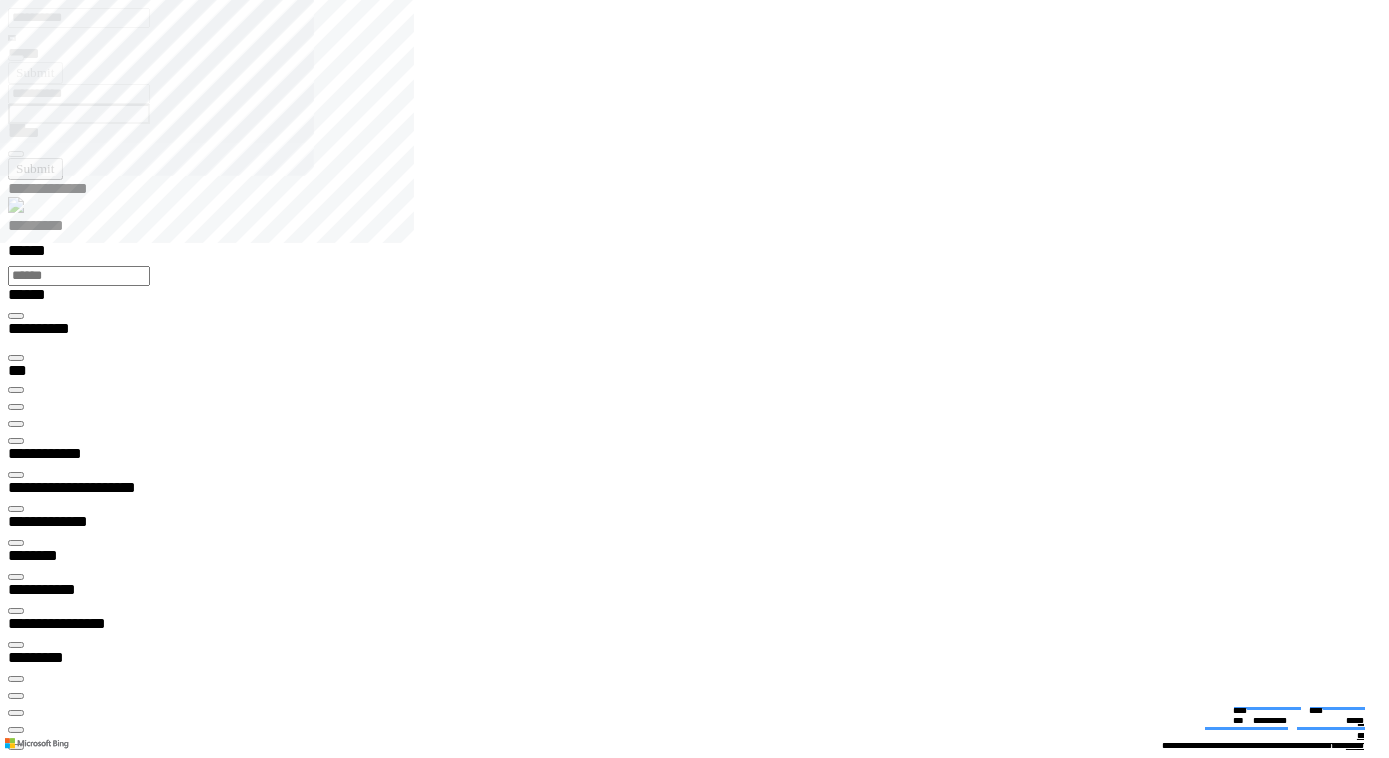 type on "**********" 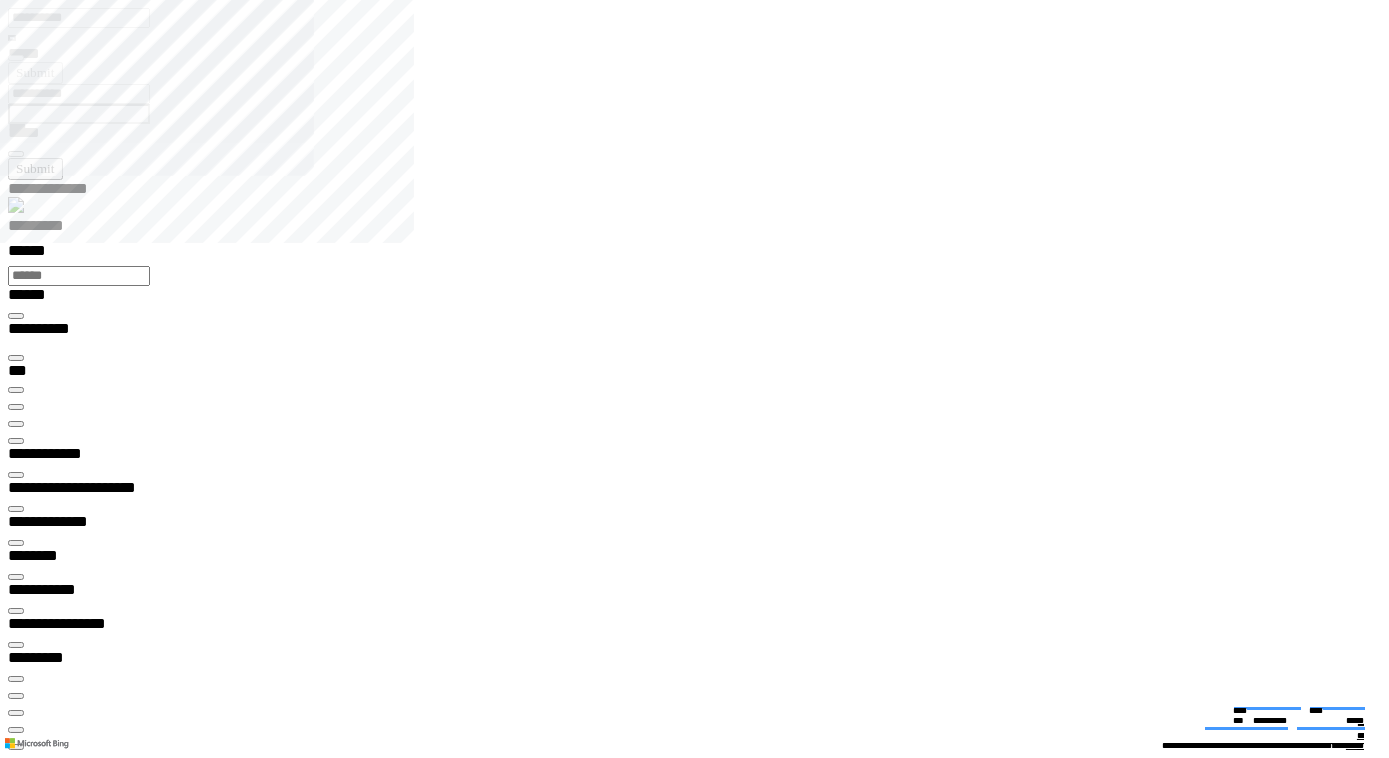 click at bounding box center (16, 40191) 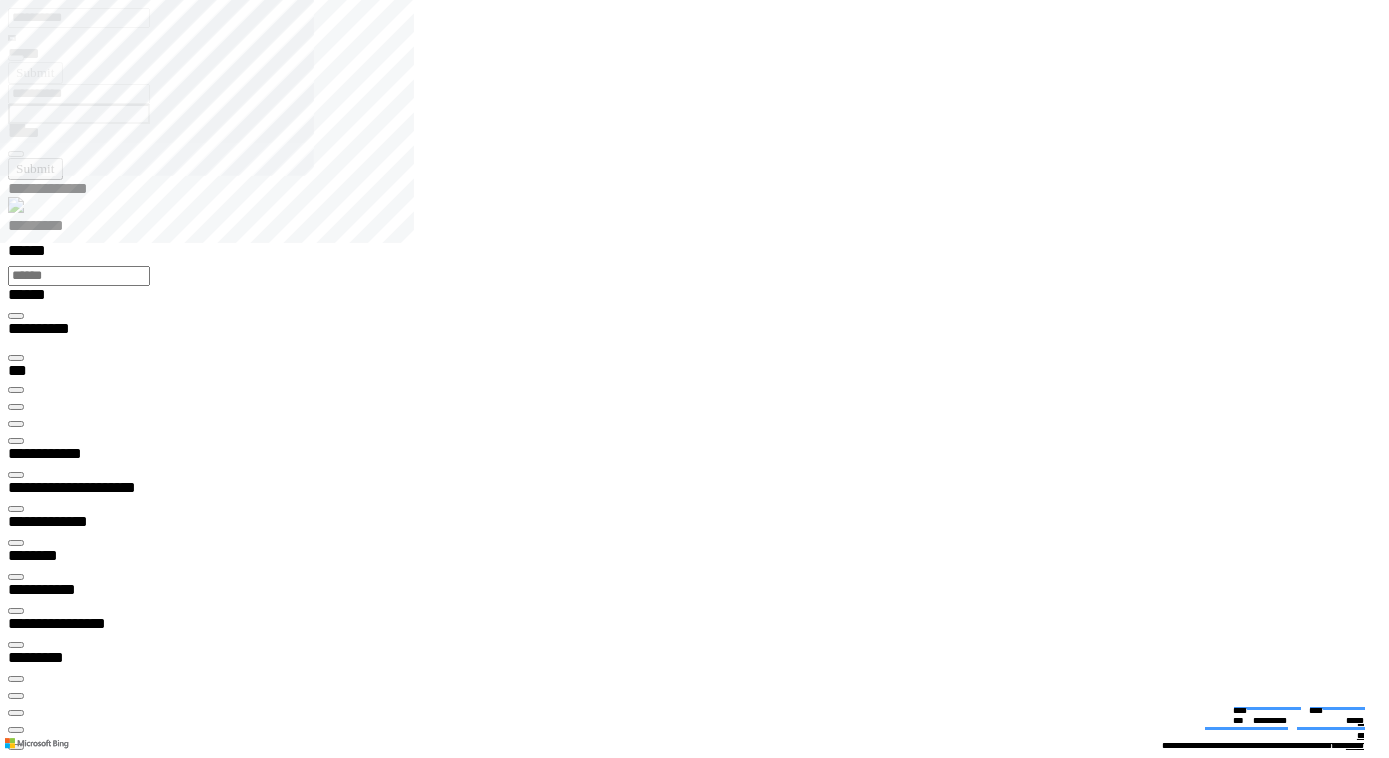 click at bounding box center (16, 41647) 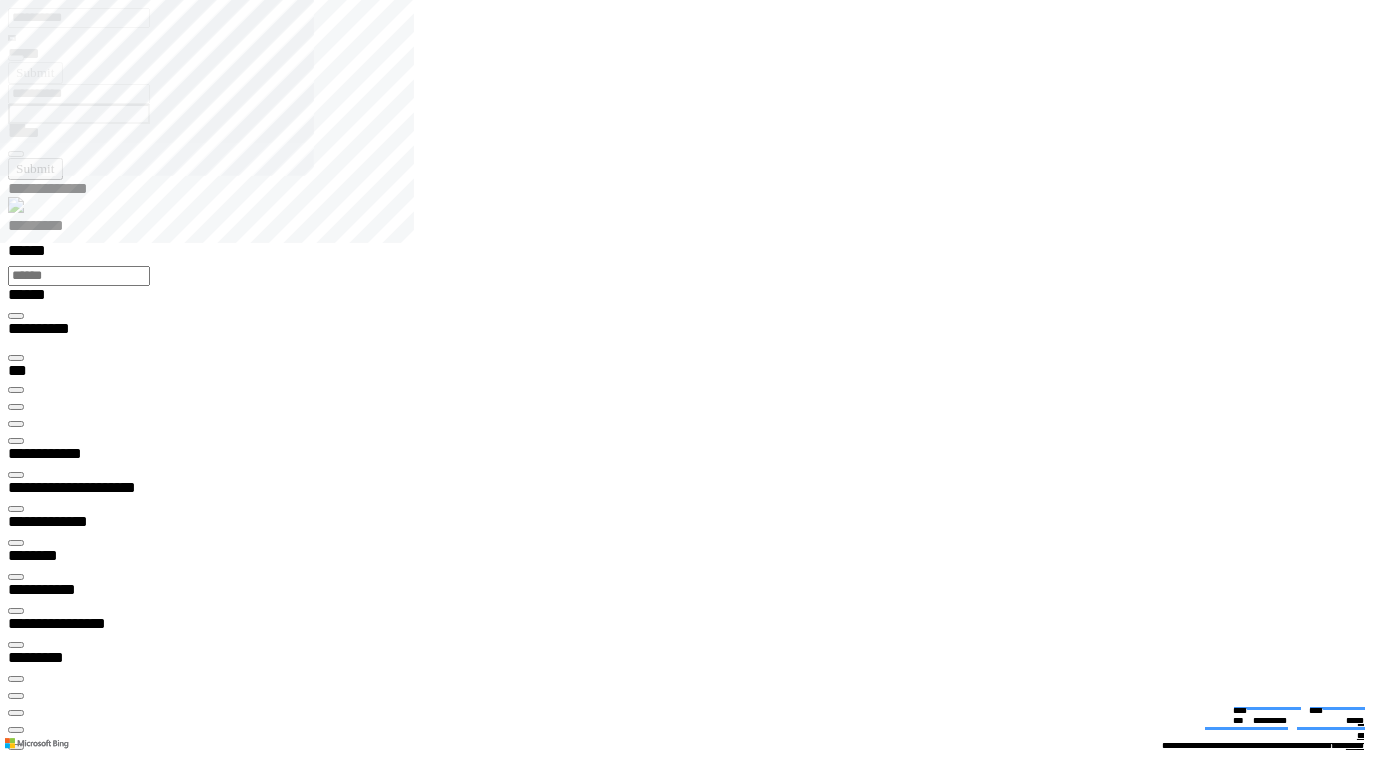 type on "**********" 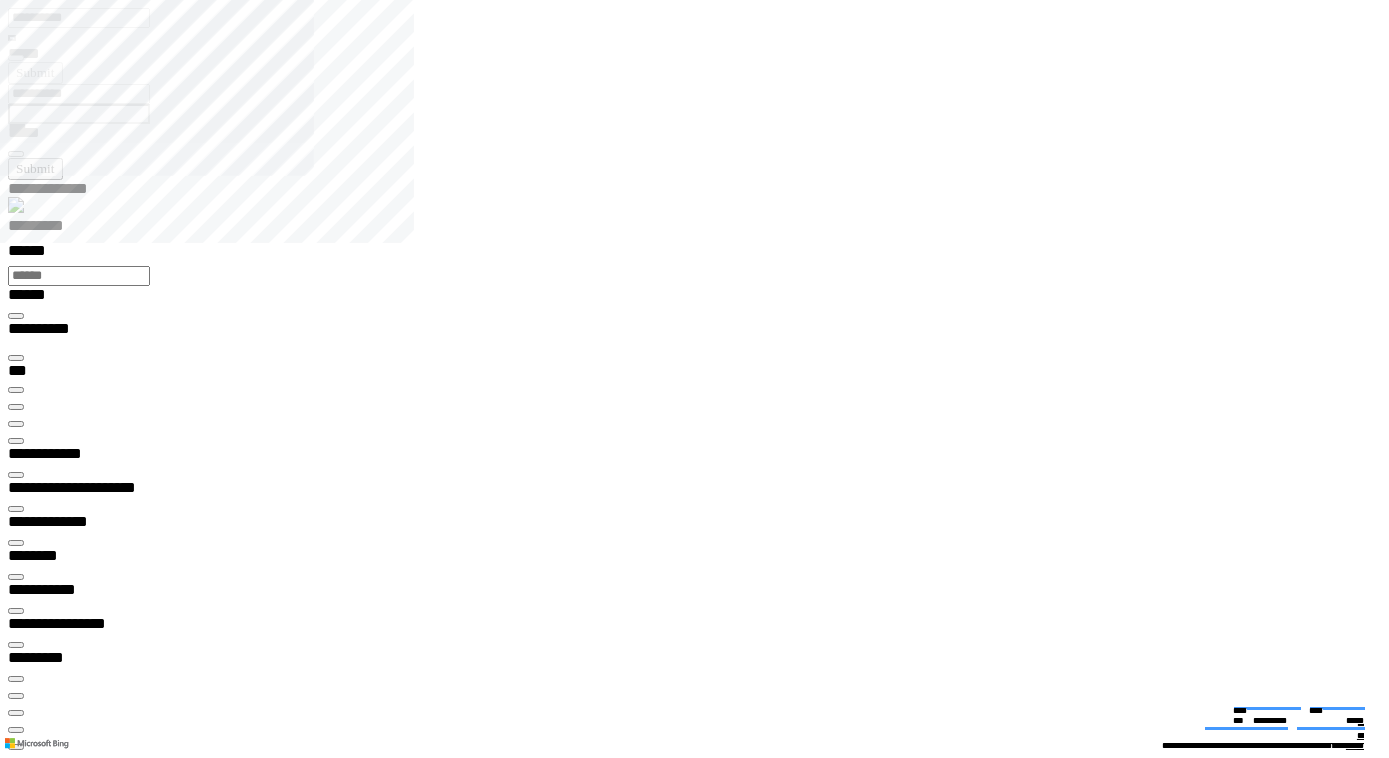 click at bounding box center [16, 14710] 